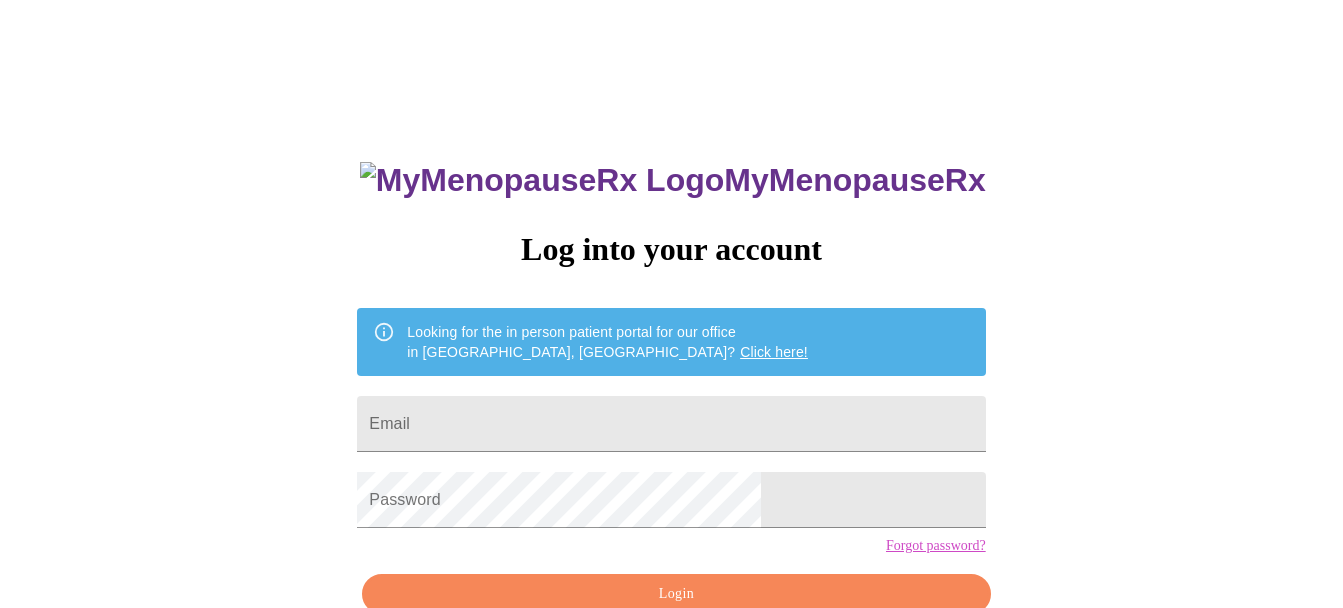 scroll, scrollTop: 0, scrollLeft: 0, axis: both 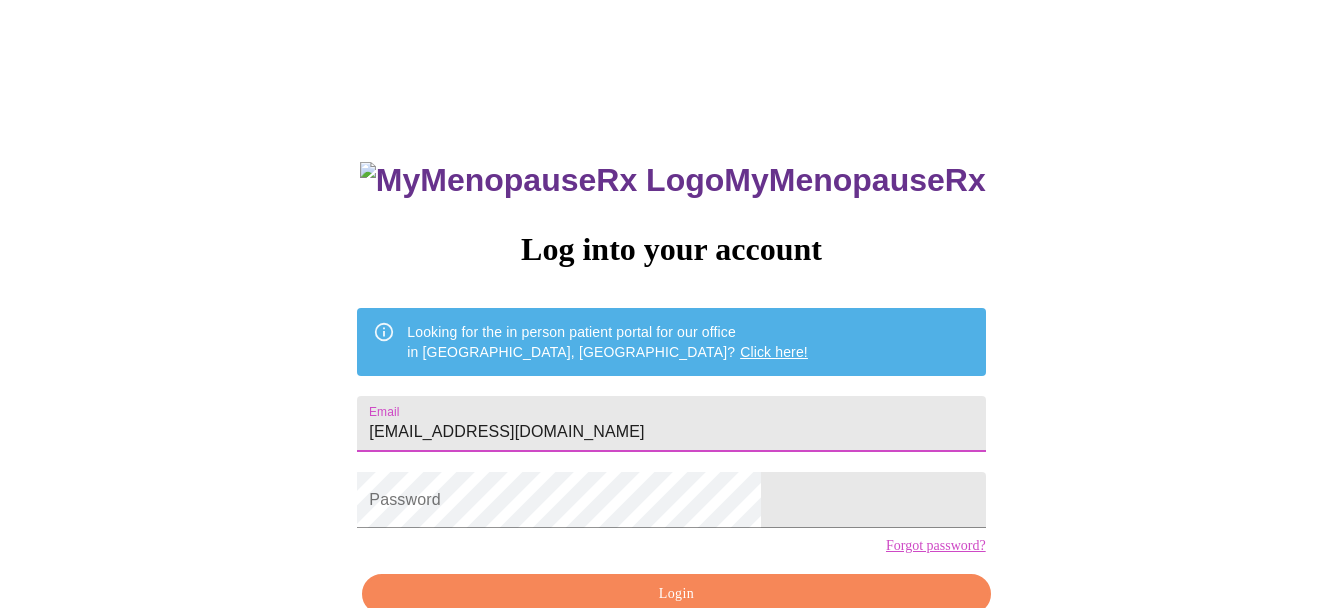 type on "[EMAIL_ADDRESS][DOMAIN_NAME]" 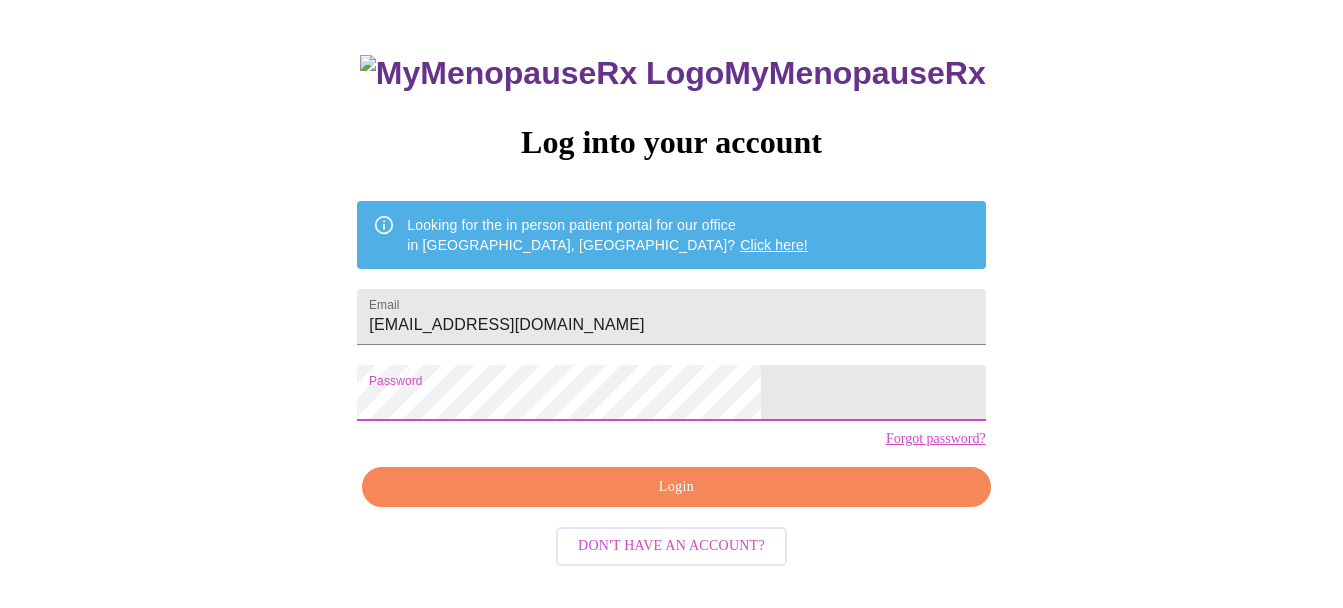 scroll, scrollTop: 110, scrollLeft: 0, axis: vertical 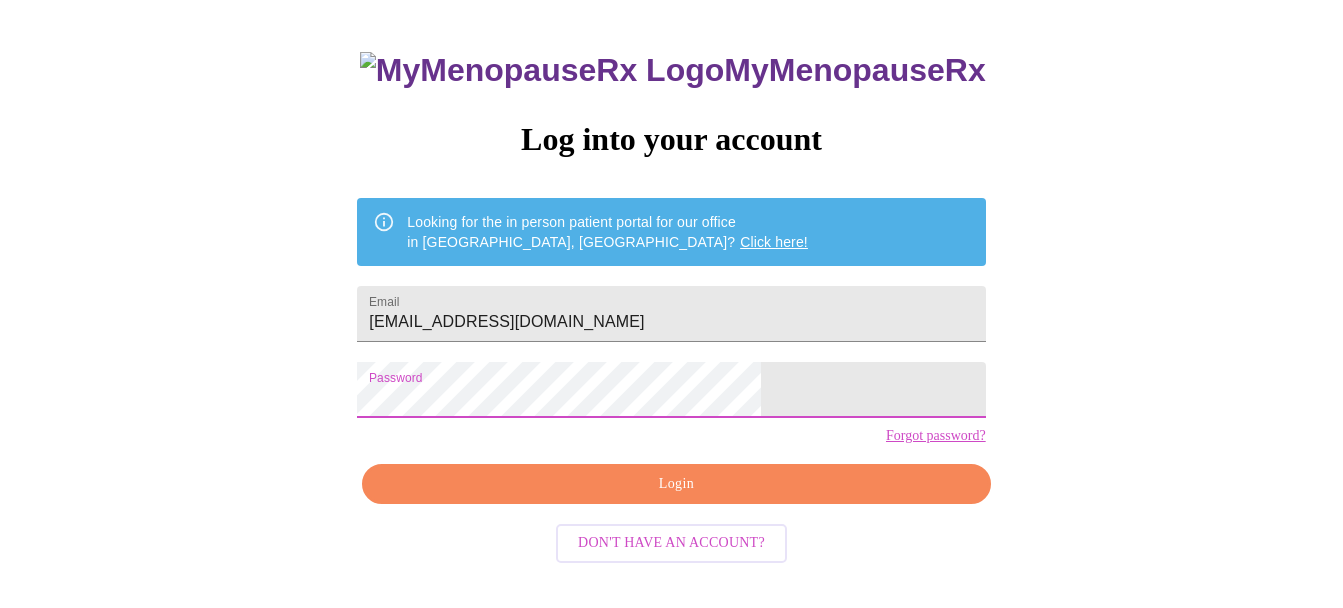 click on "Login" at bounding box center [676, 484] 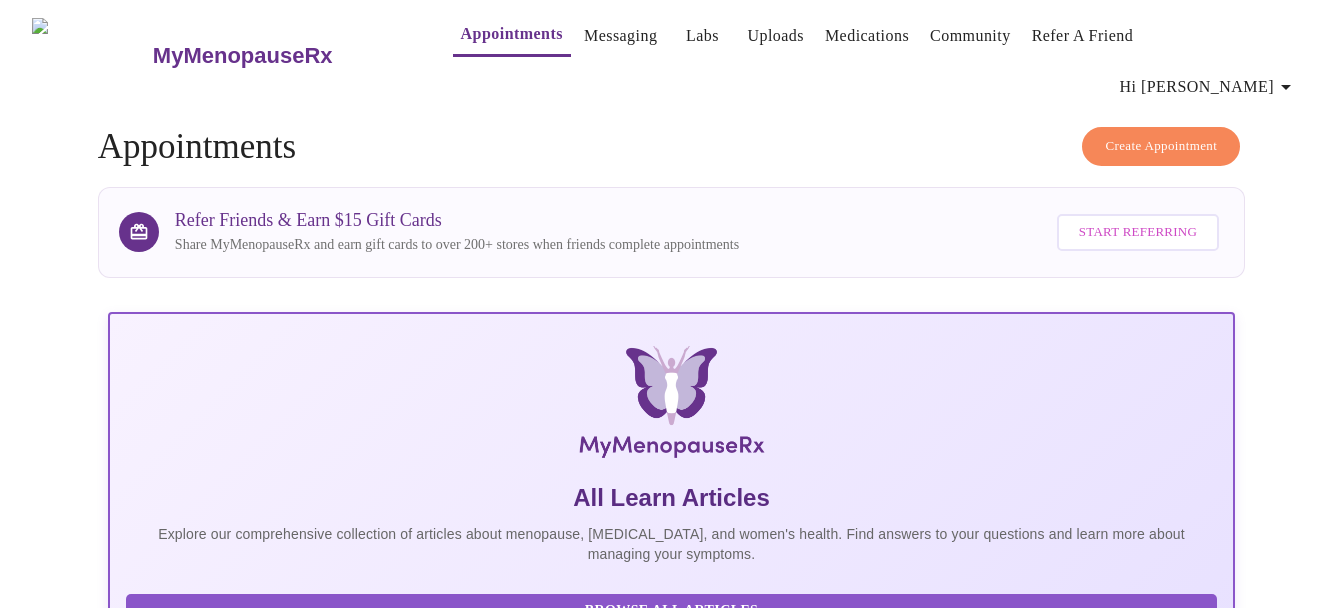 scroll, scrollTop: 0, scrollLeft: 0, axis: both 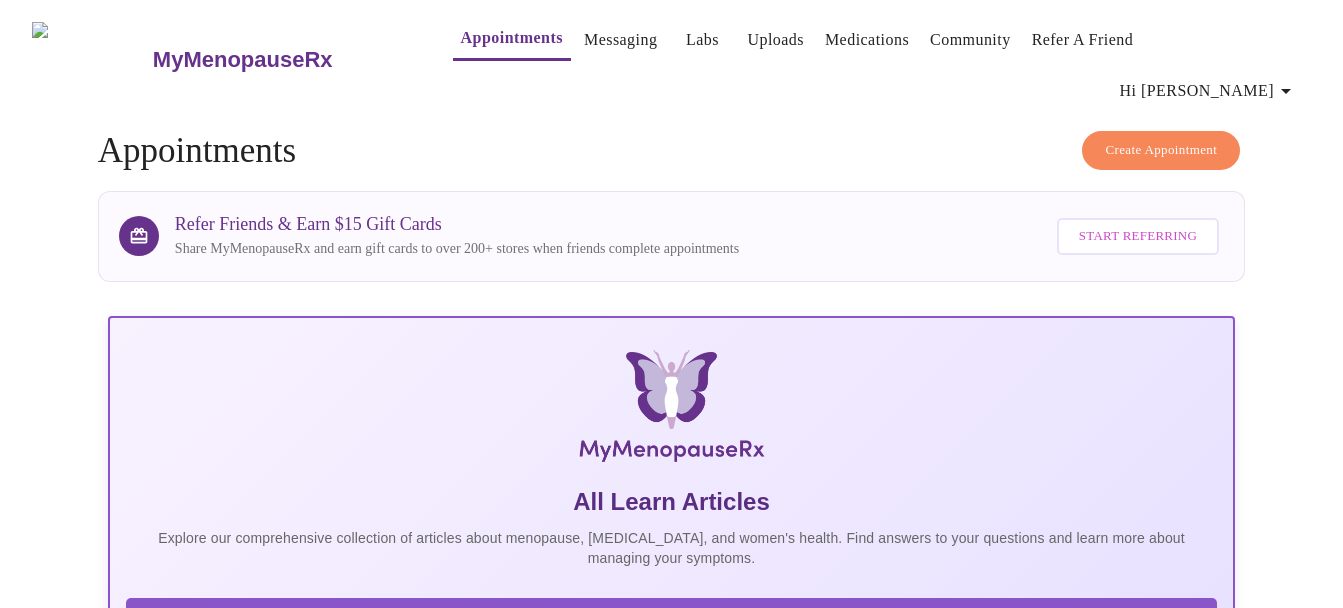 click on "Appointments" at bounding box center [512, 38] 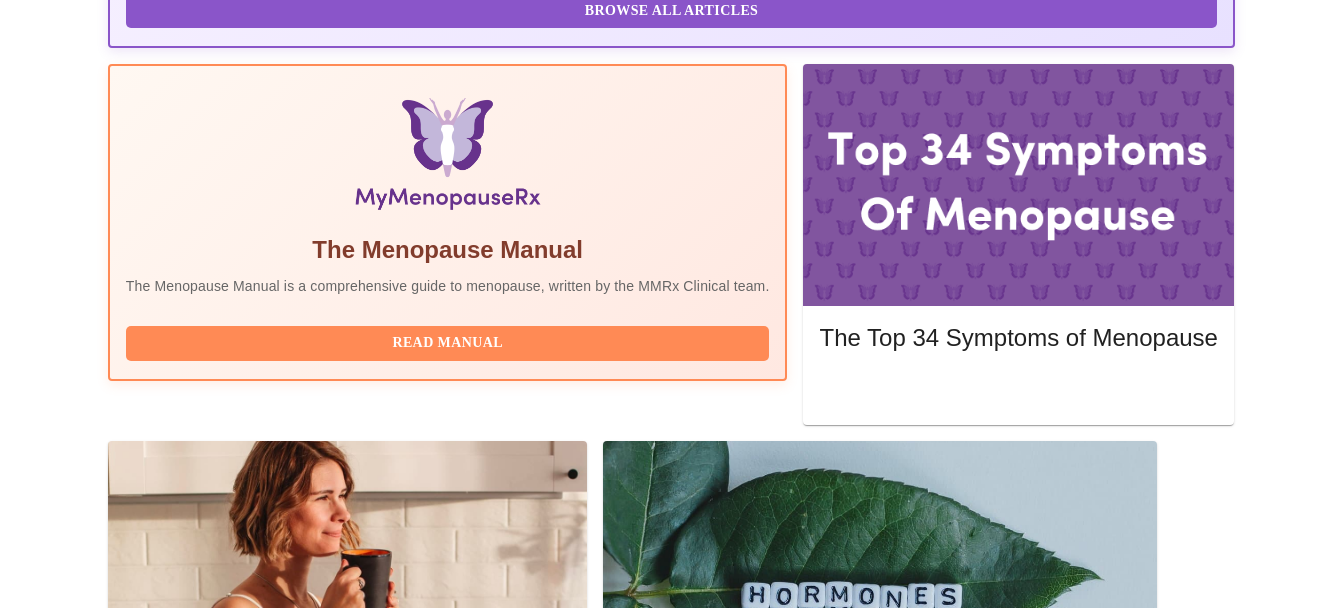 scroll, scrollTop: 700, scrollLeft: 0, axis: vertical 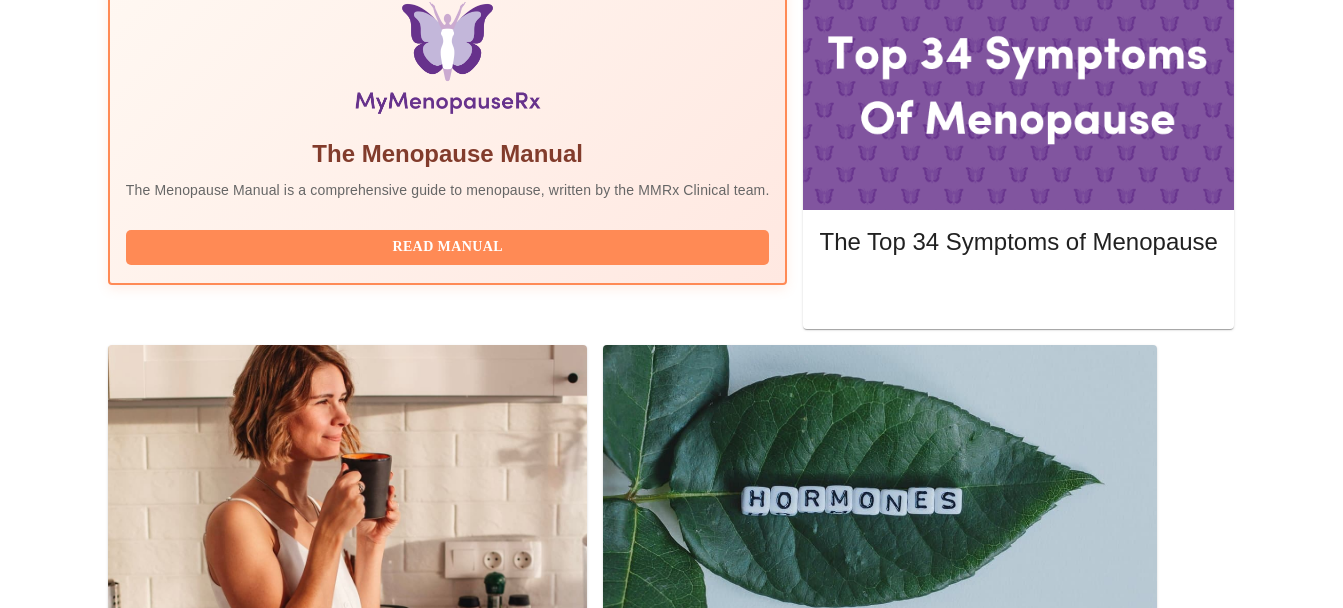 click on "Join Waiting Room" at bounding box center [1129, 1552] 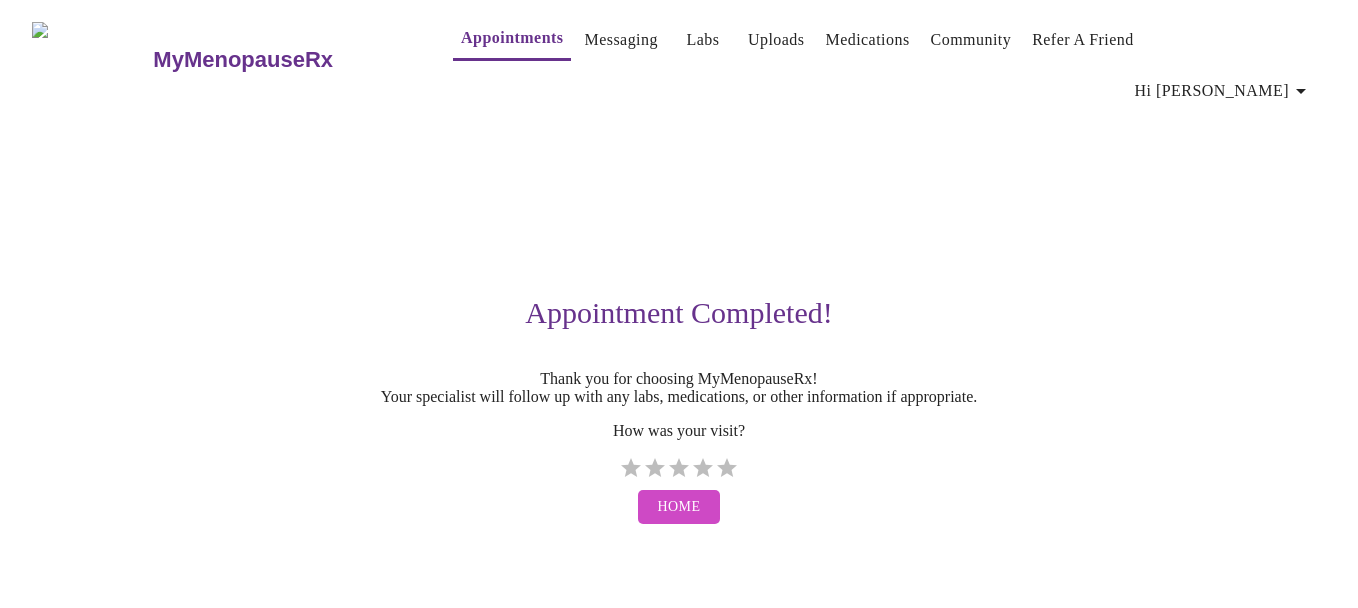 click on "Home" at bounding box center (679, 507) 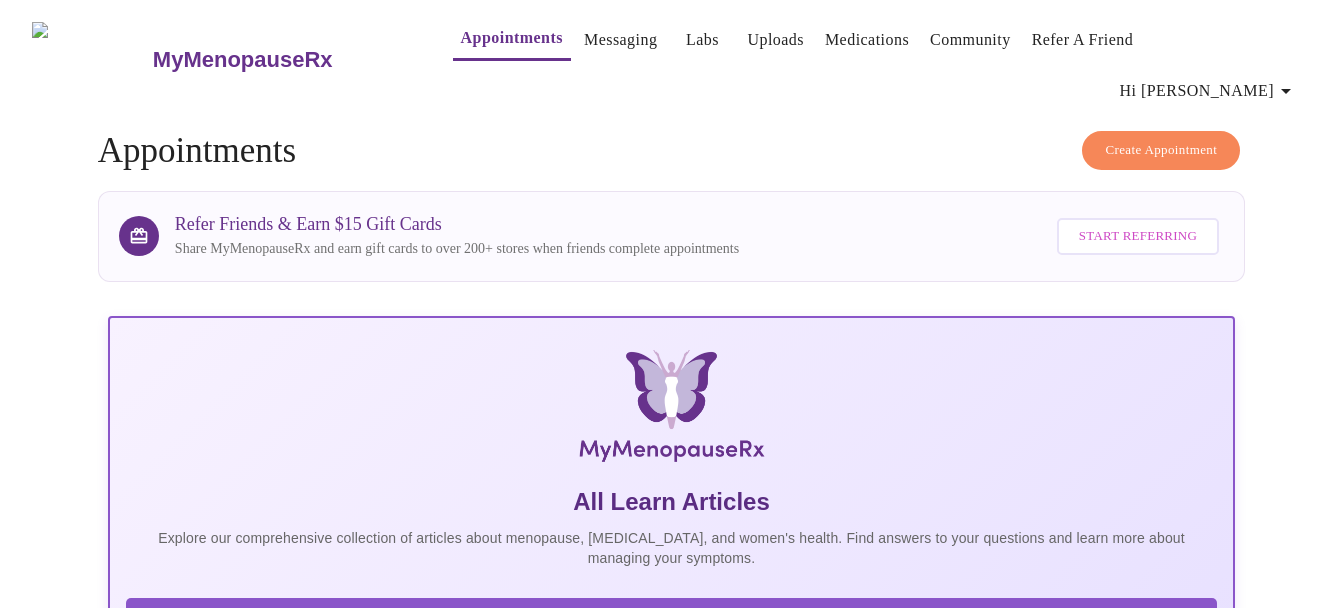 click on "Create Appointment" at bounding box center [1161, 150] 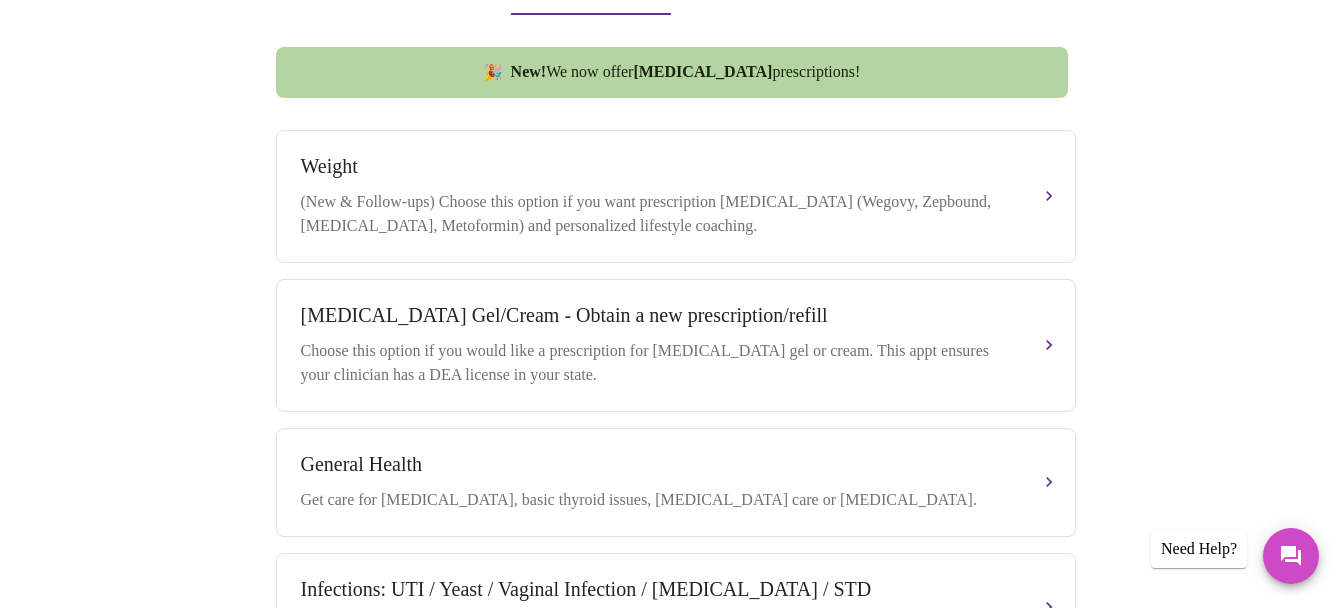 scroll, scrollTop: 800, scrollLeft: 0, axis: vertical 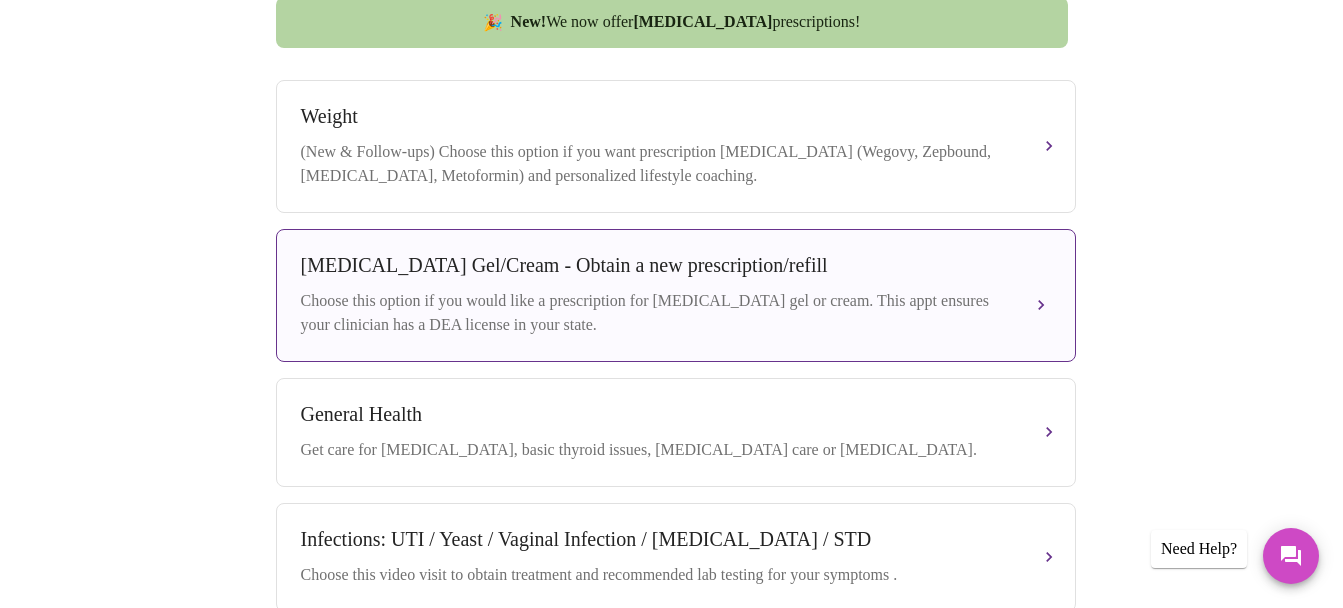 click on "Choose this option if you would like a prescription for [MEDICAL_DATA] gel or cream. This appt ensures your clinician has a DEA license in your state." at bounding box center (656, 313) 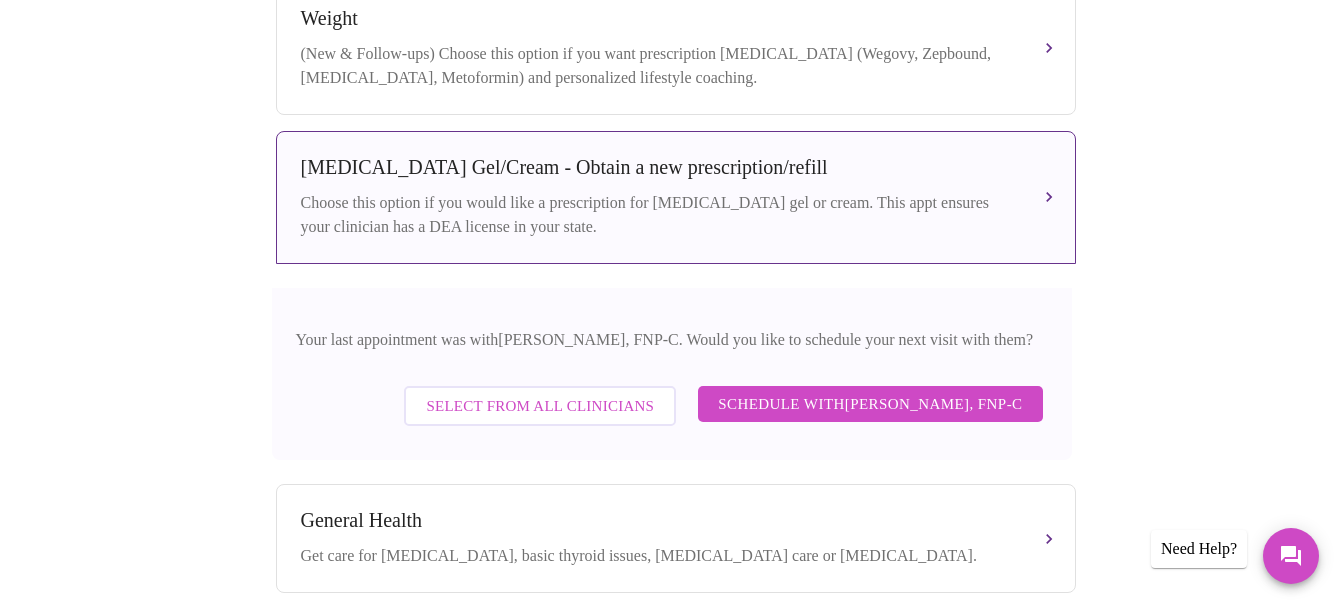 scroll, scrollTop: 1000, scrollLeft: 0, axis: vertical 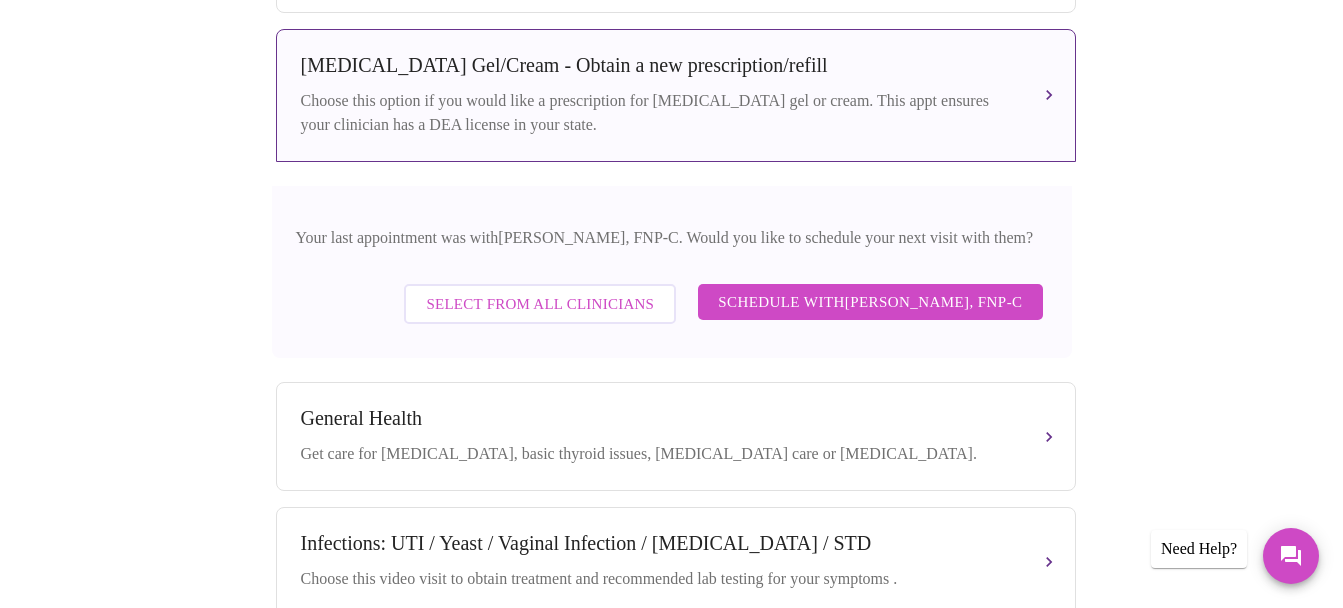 click on "Select from All Clinicians" at bounding box center (540, 304) 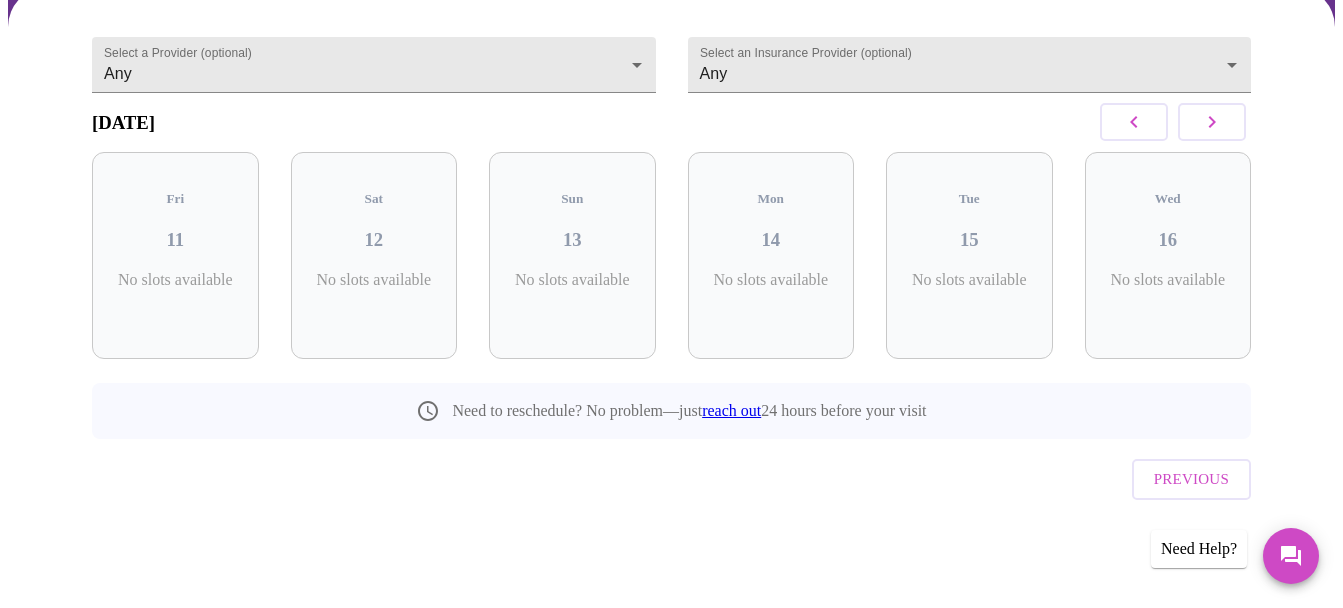 scroll, scrollTop: 144, scrollLeft: 0, axis: vertical 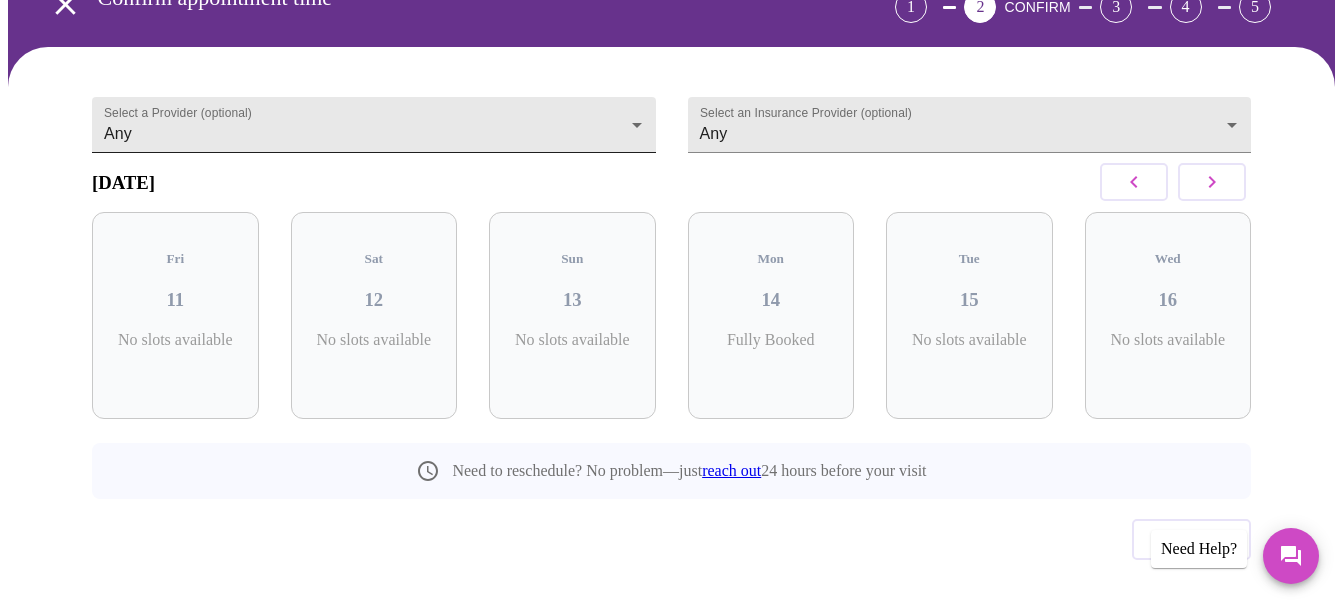 click on "MyMenopauseRx Appointments Messaging Labs Uploads Medications Community Refer a Friend Hi [PERSON_NAME] appointment time 1 2 CONFIRM 3 4 5 Select a Provider (optional) Any Any Select an Insurance Provider (optional) Any Any [DATE] Fri 11 No slots available Sat 12 No slots available Sun 13 No slots available Mon 14 Fully Booked Tue 15 No slots available Wed 16 No slots available Need to reschedule? No problem—just  reach out  24 hours before your visit Previous Need Help? Settings Billing Invoices Log out" at bounding box center [671, 262] 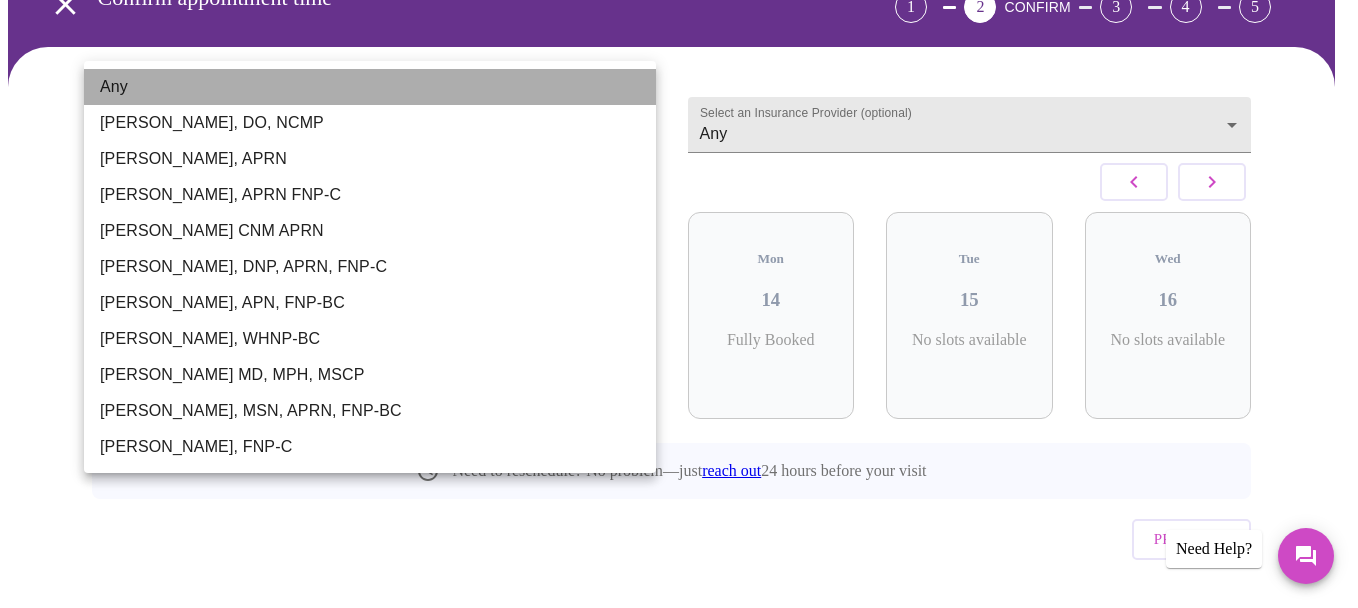 click on "Any" at bounding box center [370, 87] 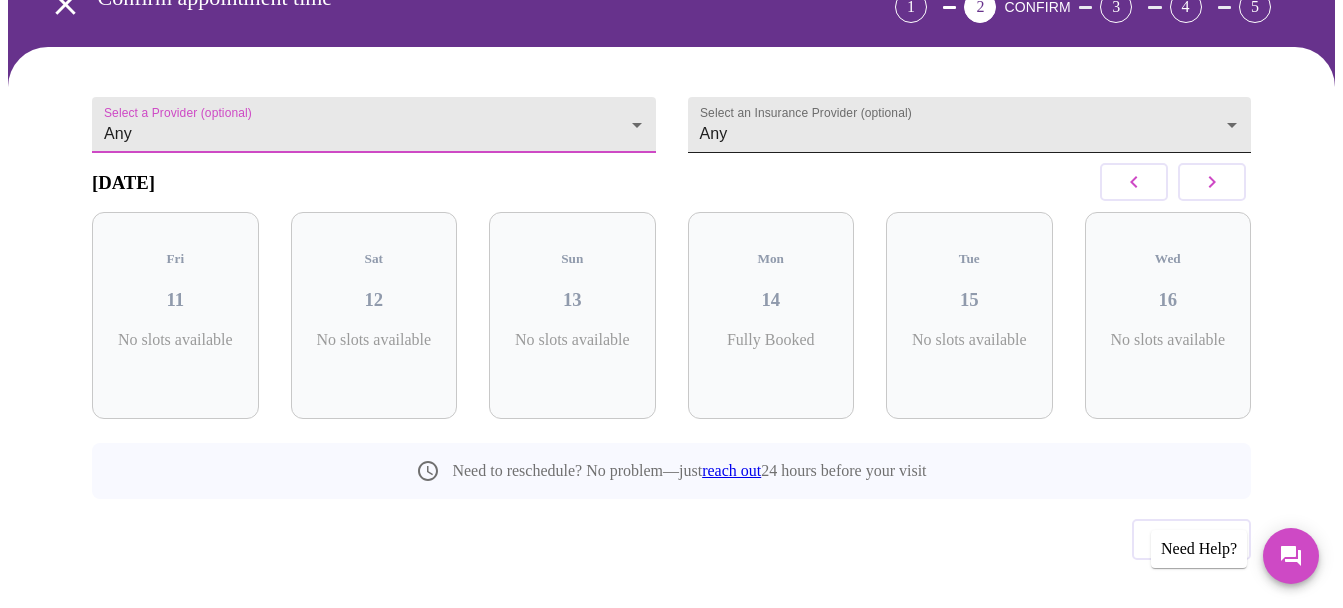 click on "MyMenopauseRx Appointments Messaging Labs Uploads Medications Community Refer a Friend Hi [PERSON_NAME] appointment time 1 2 CONFIRM 3 4 5 Select a Provider (optional) Any Any Select an Insurance Provider (optional) Any Any [DATE] Fri 11 No slots available Sat 12 No slots available Sun 13 No slots available Mon 14 Fully Booked Tue 15 No slots available Wed 16 No slots available Need to reschedule? No problem—just  reach out  24 hours before your visit Previous Need Help? Settings Billing Invoices Log out" at bounding box center [671, 262] 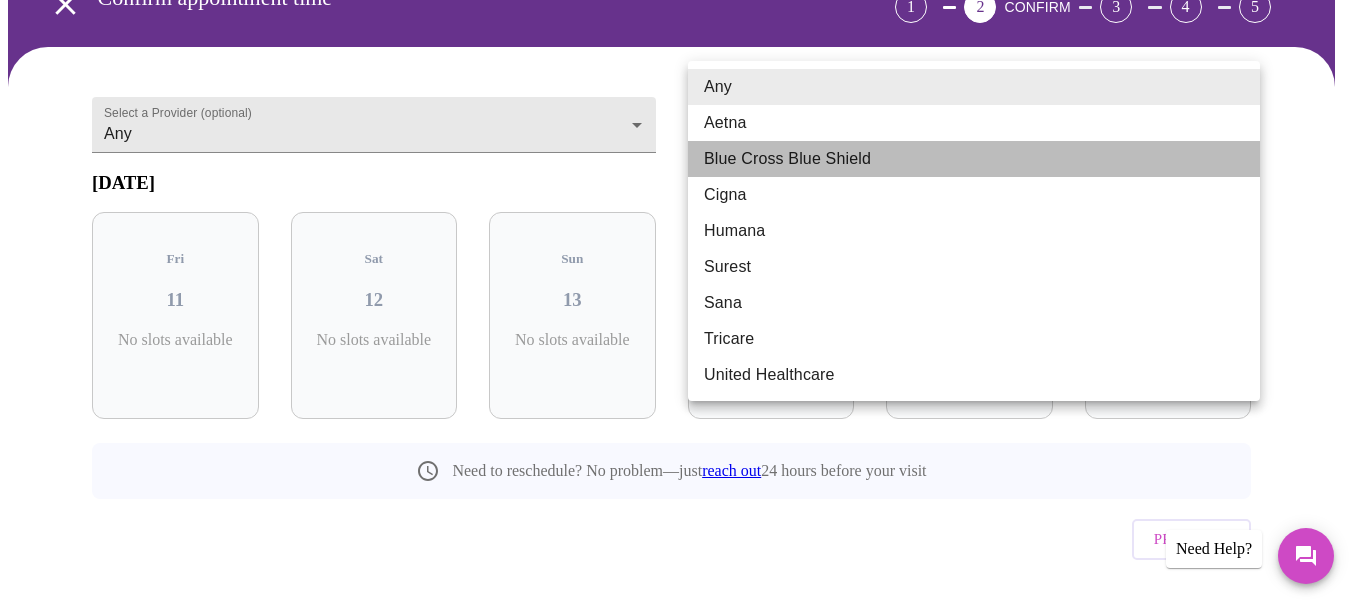 click on "Blue Cross Blue Shield" at bounding box center (974, 159) 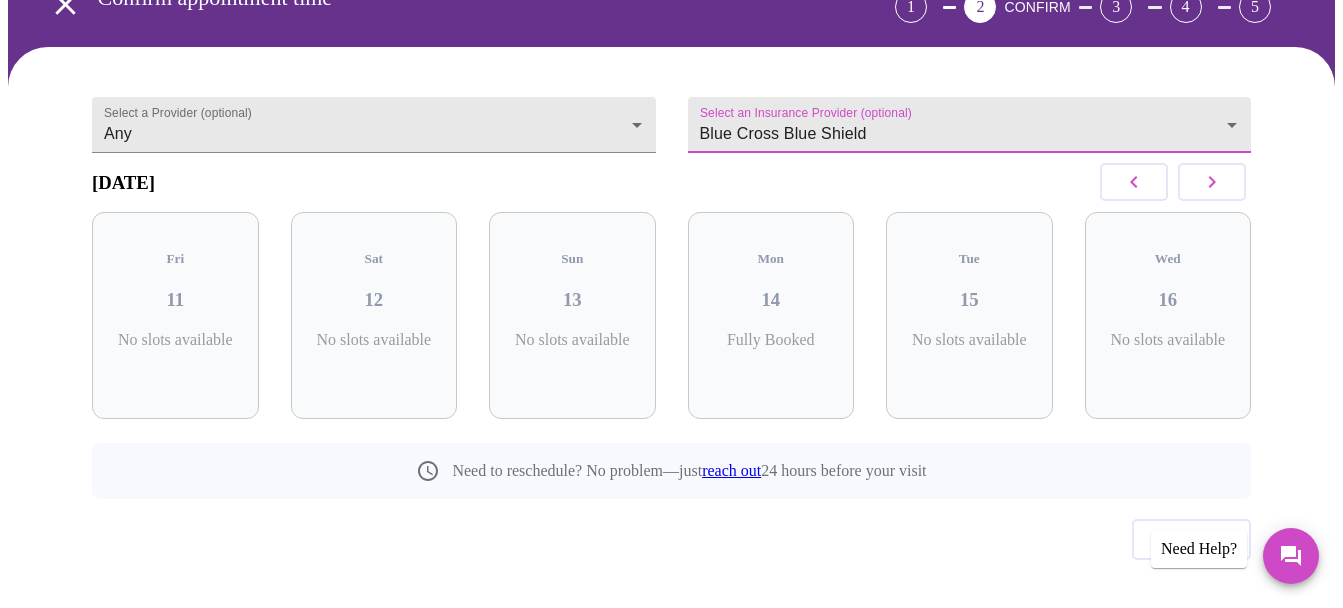 click 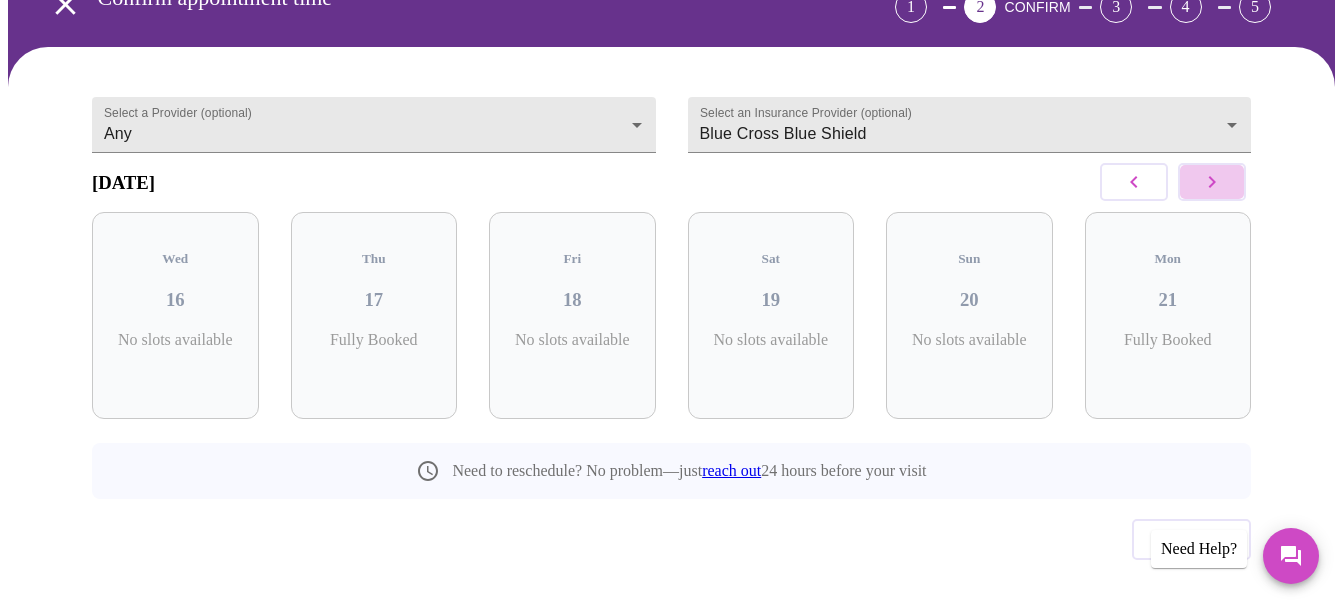 click 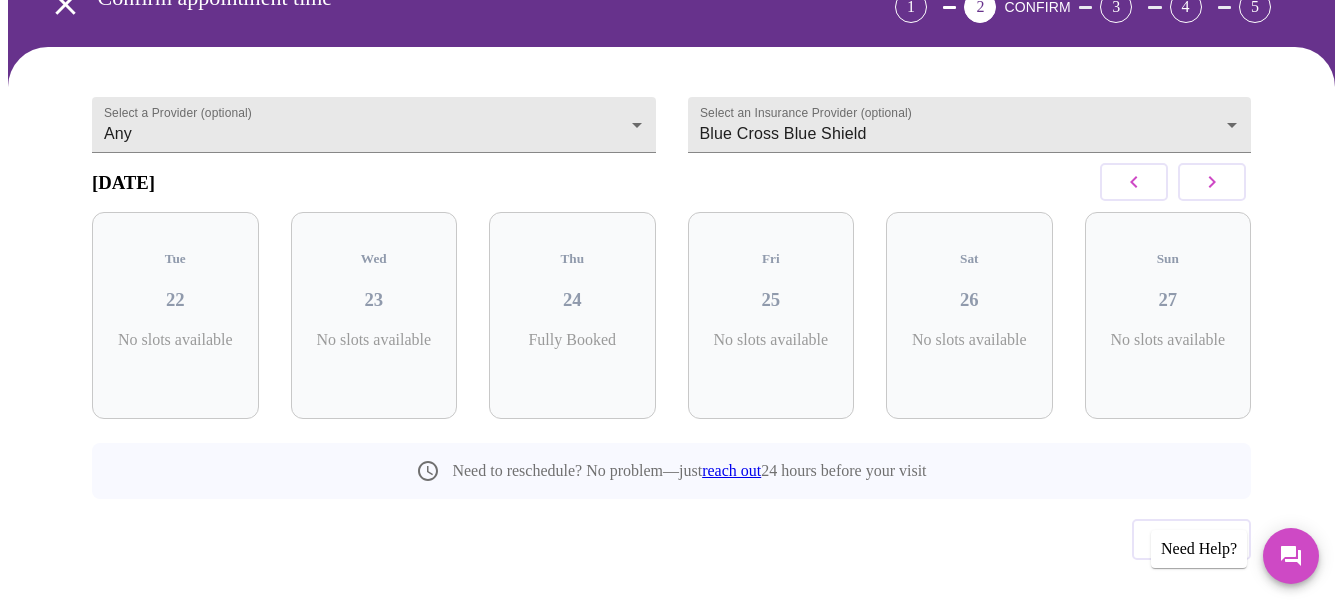 click 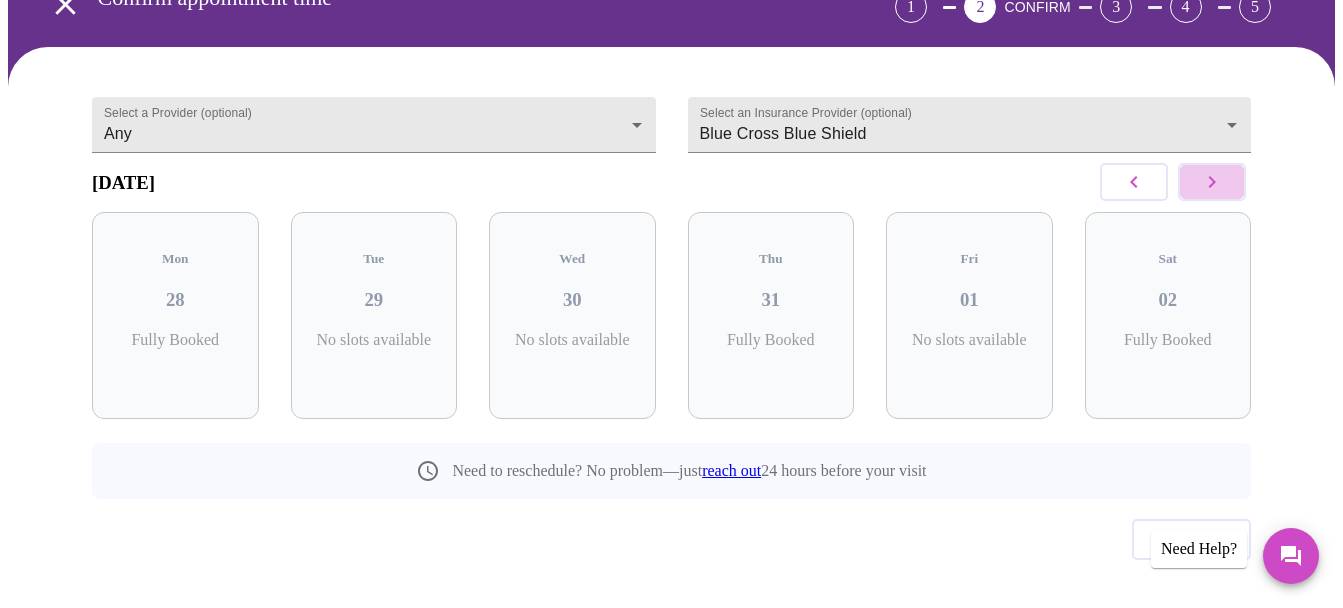 click 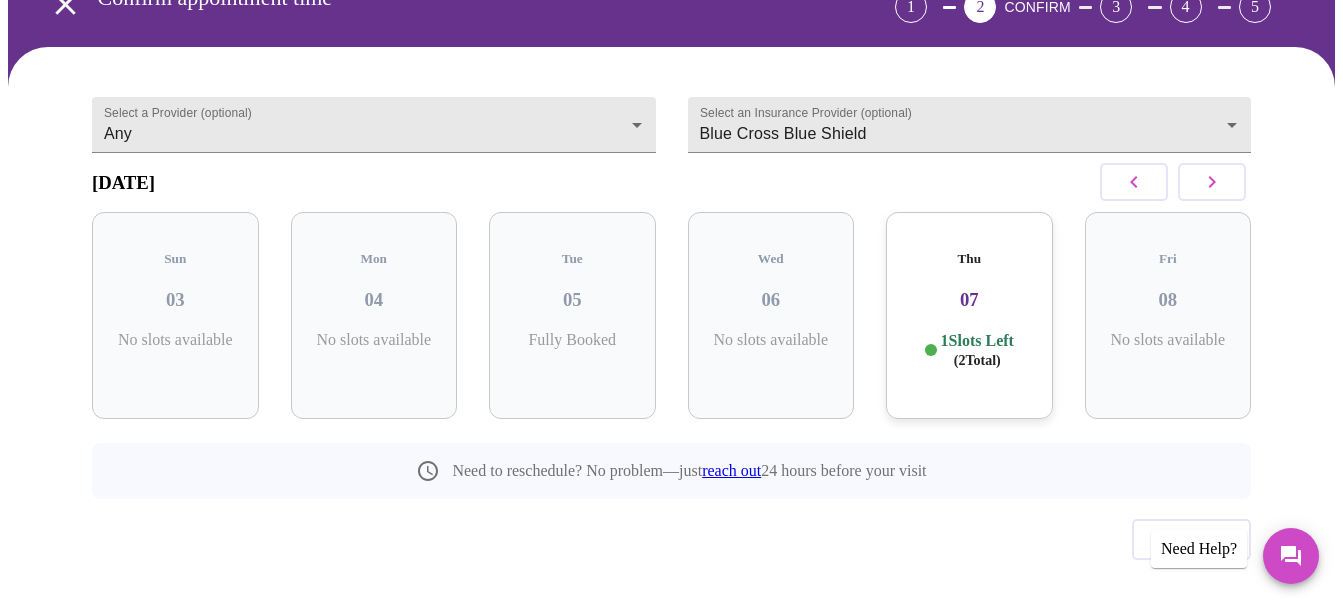 click 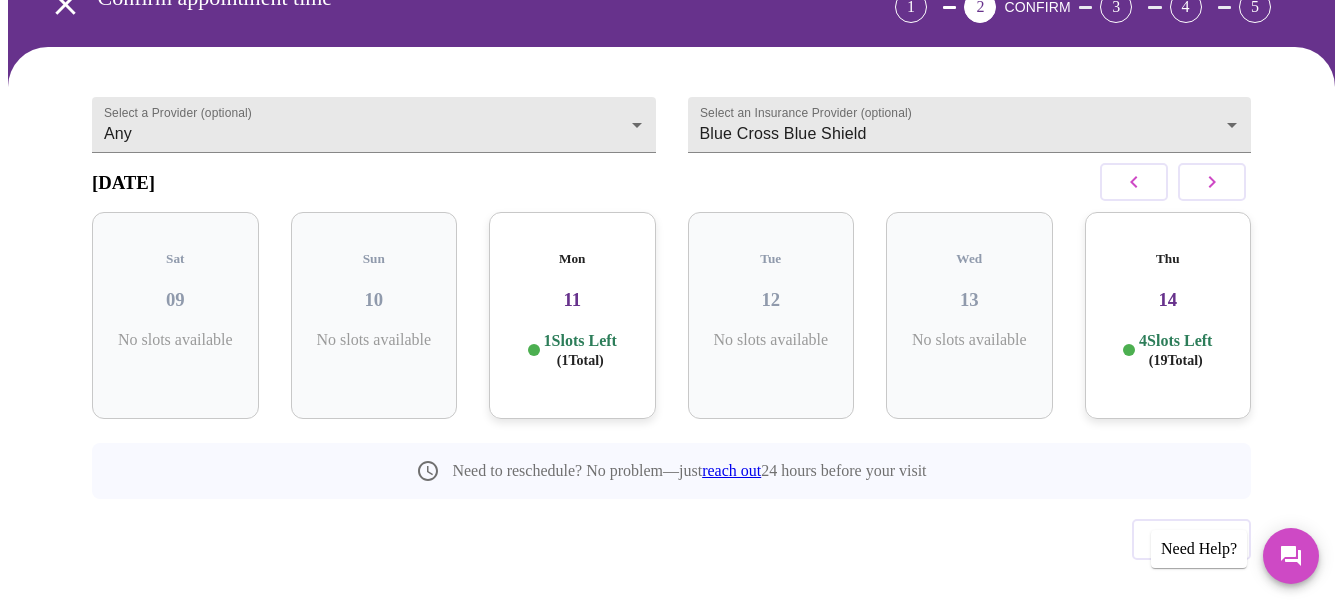 click on "1  Slots Left ( 1  Total)" at bounding box center [580, 350] 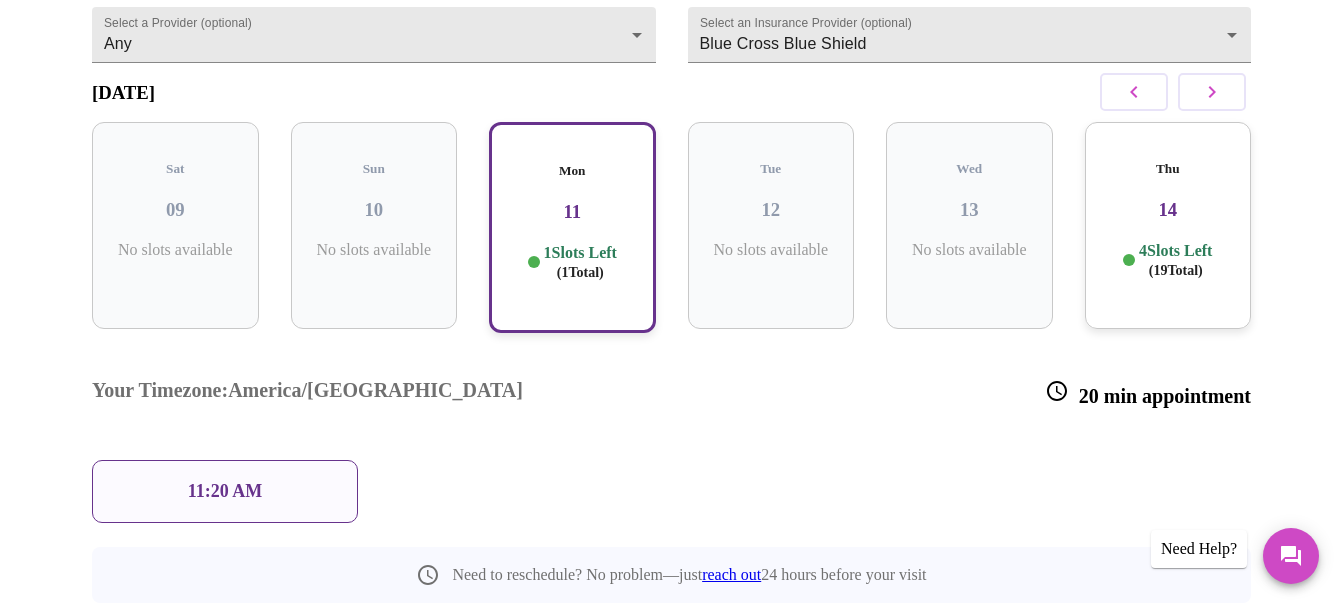 scroll, scrollTop: 268, scrollLeft: 0, axis: vertical 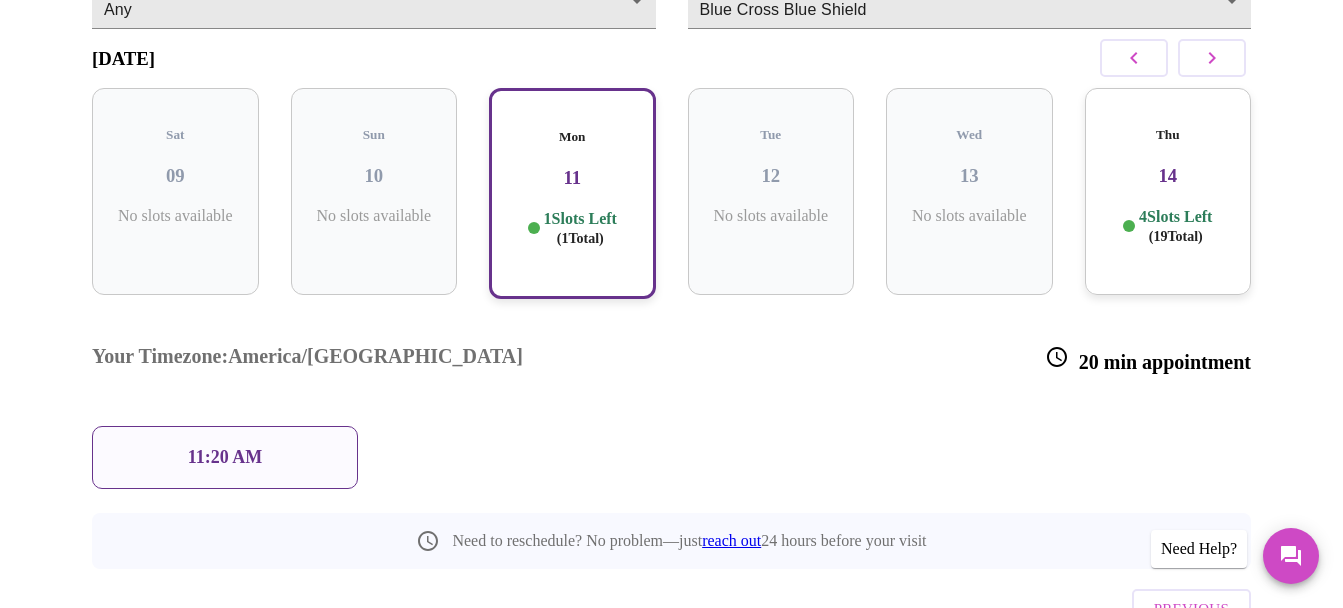 click on "11:20 AM" at bounding box center (225, 457) 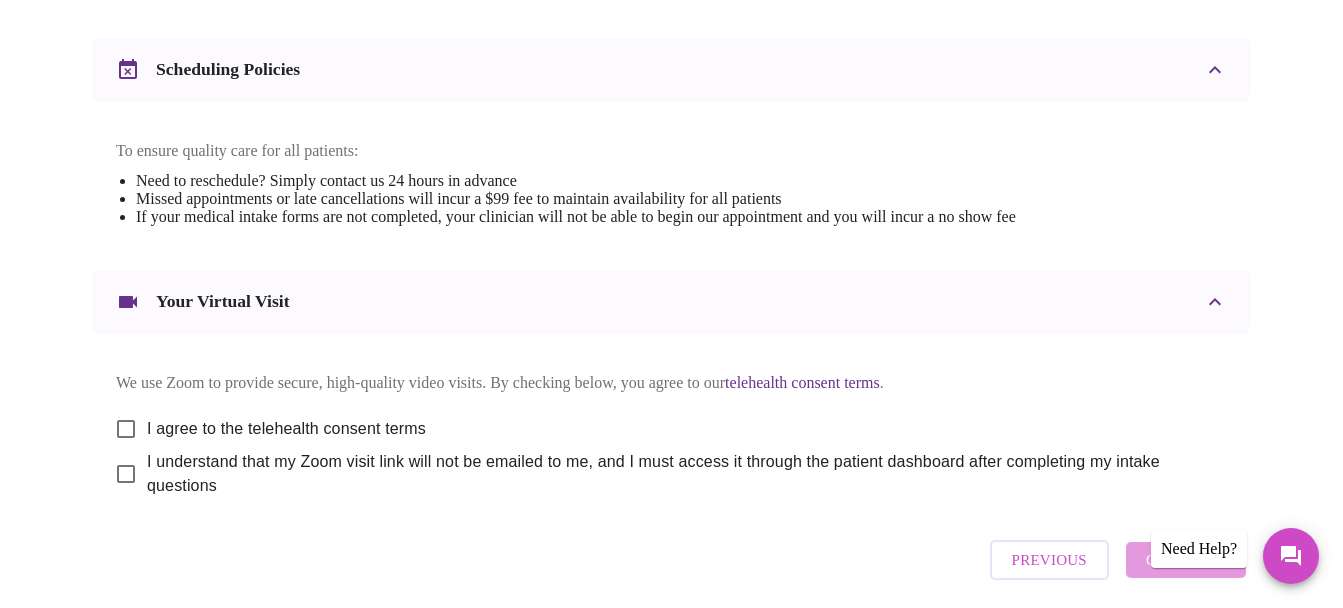scroll, scrollTop: 800, scrollLeft: 0, axis: vertical 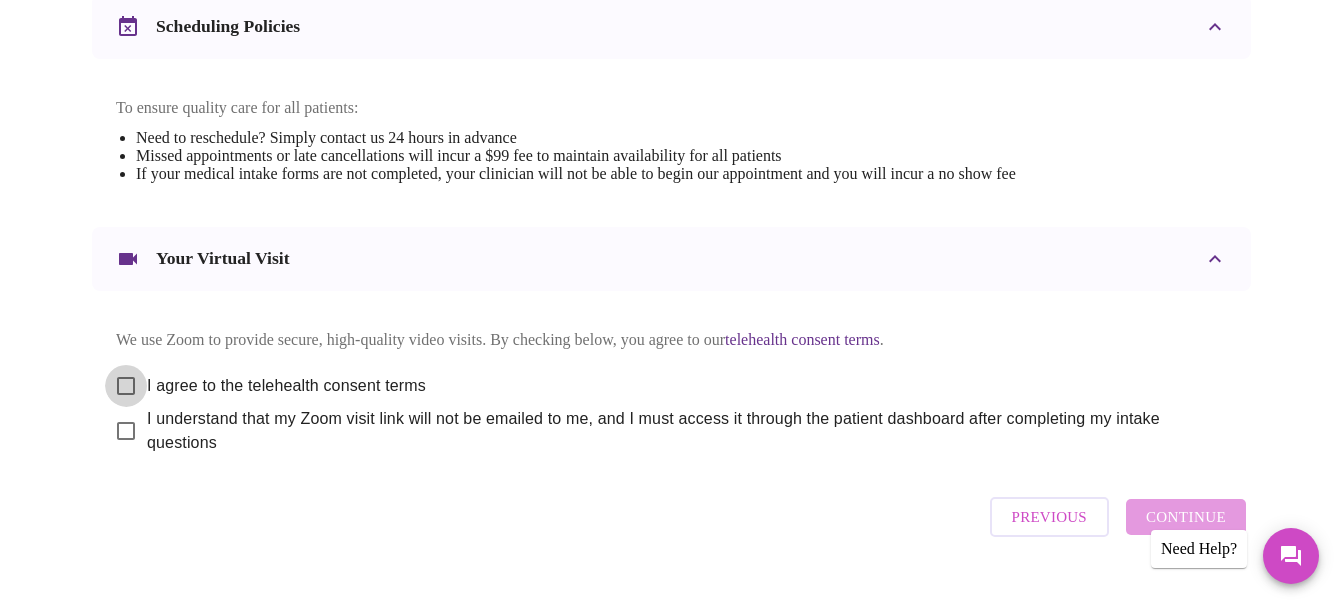 click on "I agree to the telehealth consent terms" at bounding box center (126, 386) 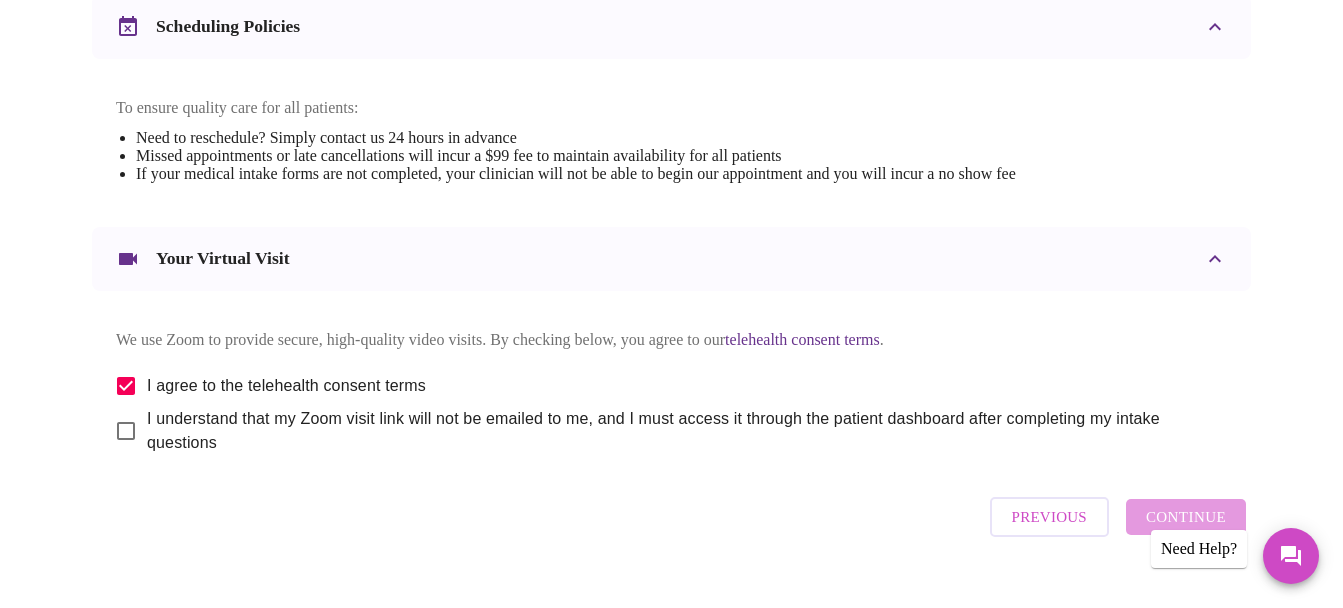 click on "I understand that my Zoom visit link will not be emailed to me, and I must access it through the patient dashboard after completing my intake questions" at bounding box center (126, 431) 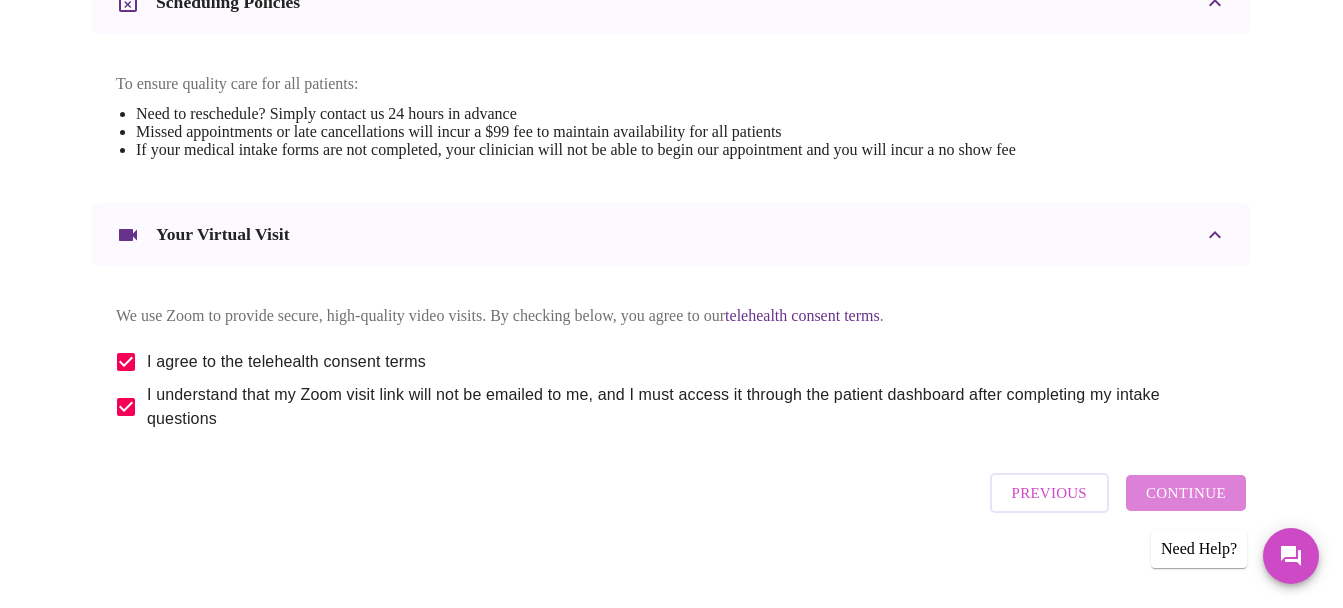 click on "Continue" at bounding box center [1186, 493] 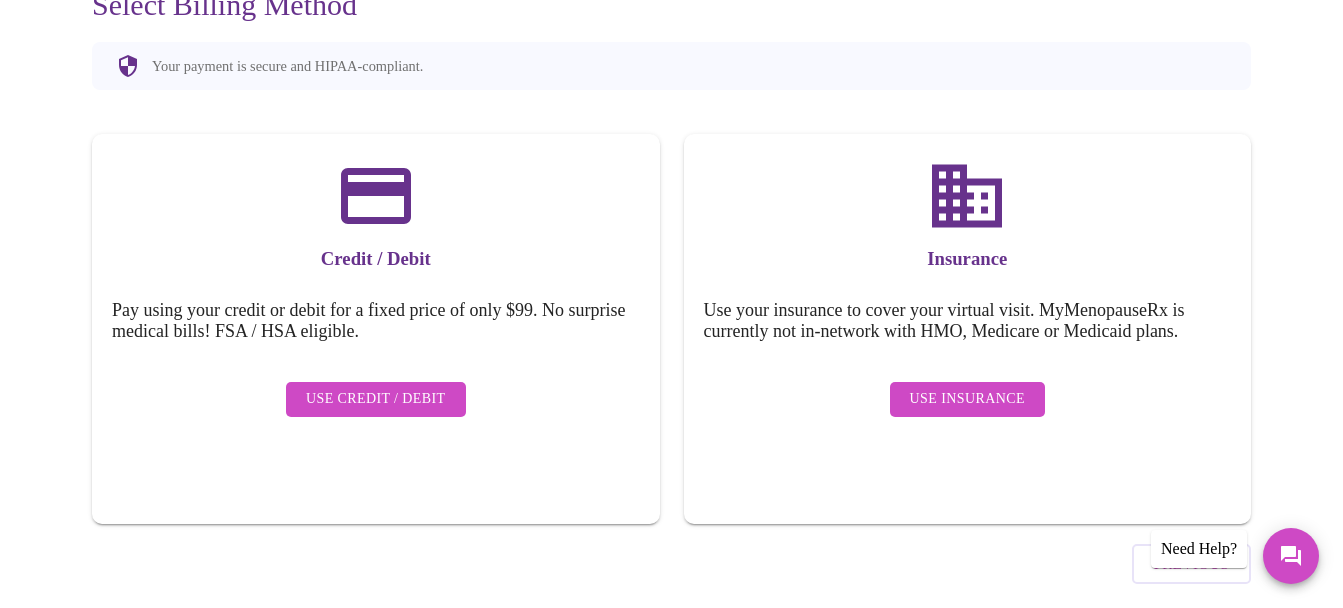 click on "Use Insurance" at bounding box center [967, 399] 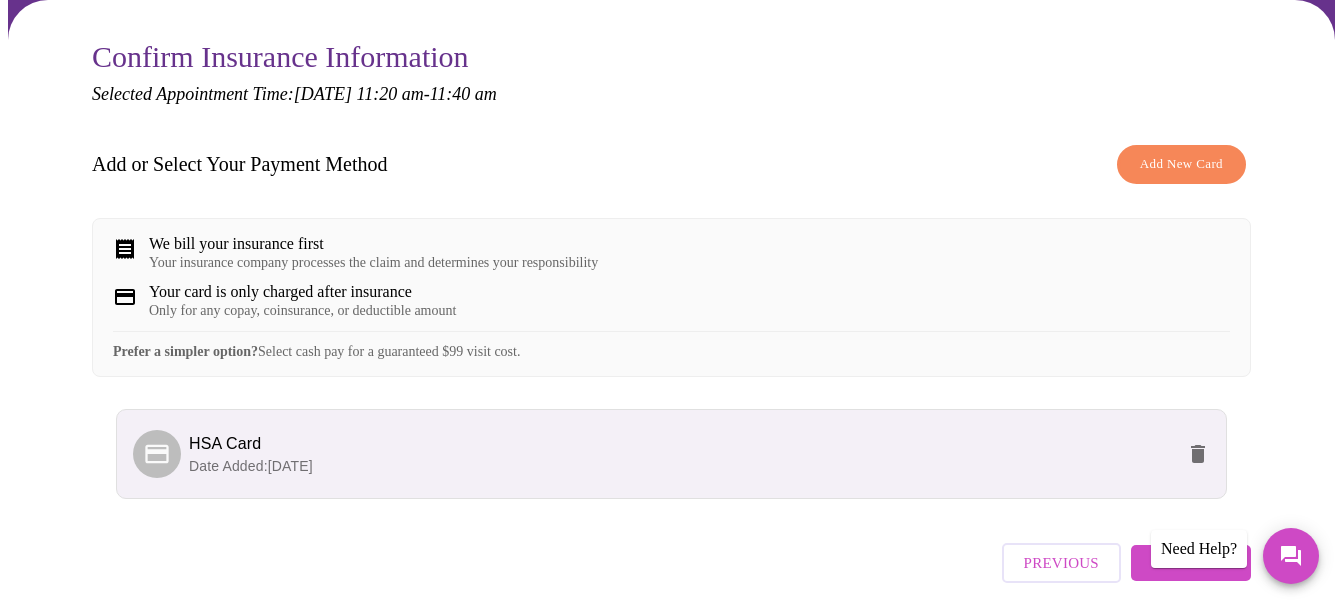 scroll, scrollTop: 263, scrollLeft: 0, axis: vertical 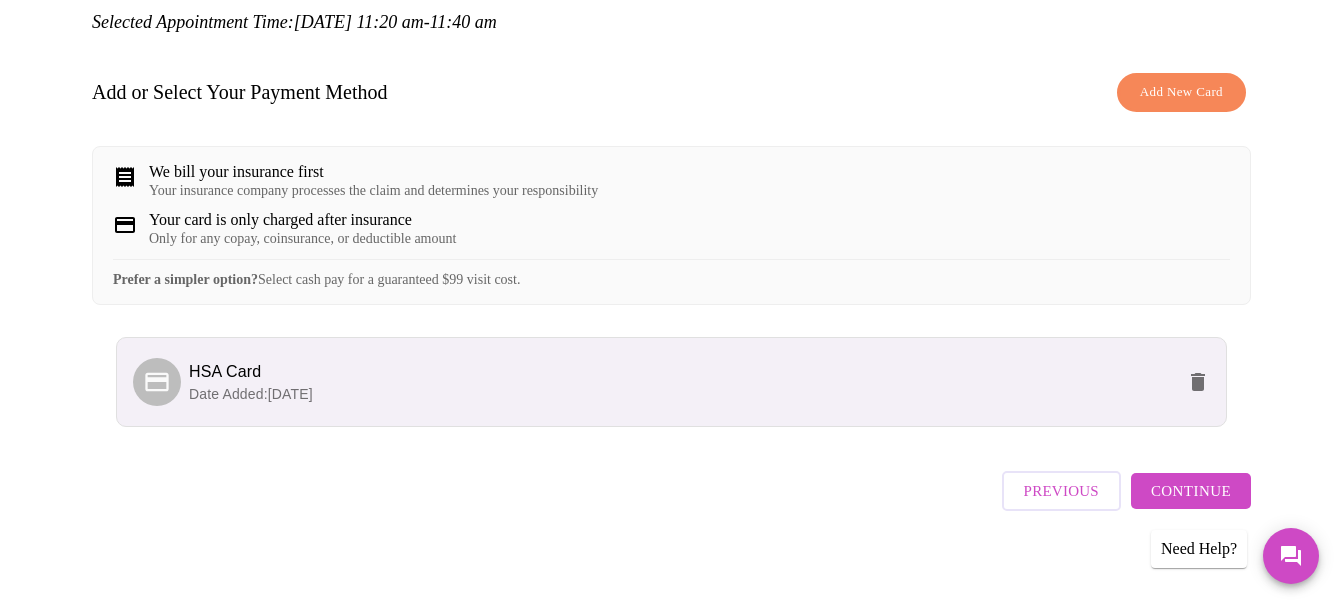 click on "Continue" at bounding box center (1191, 491) 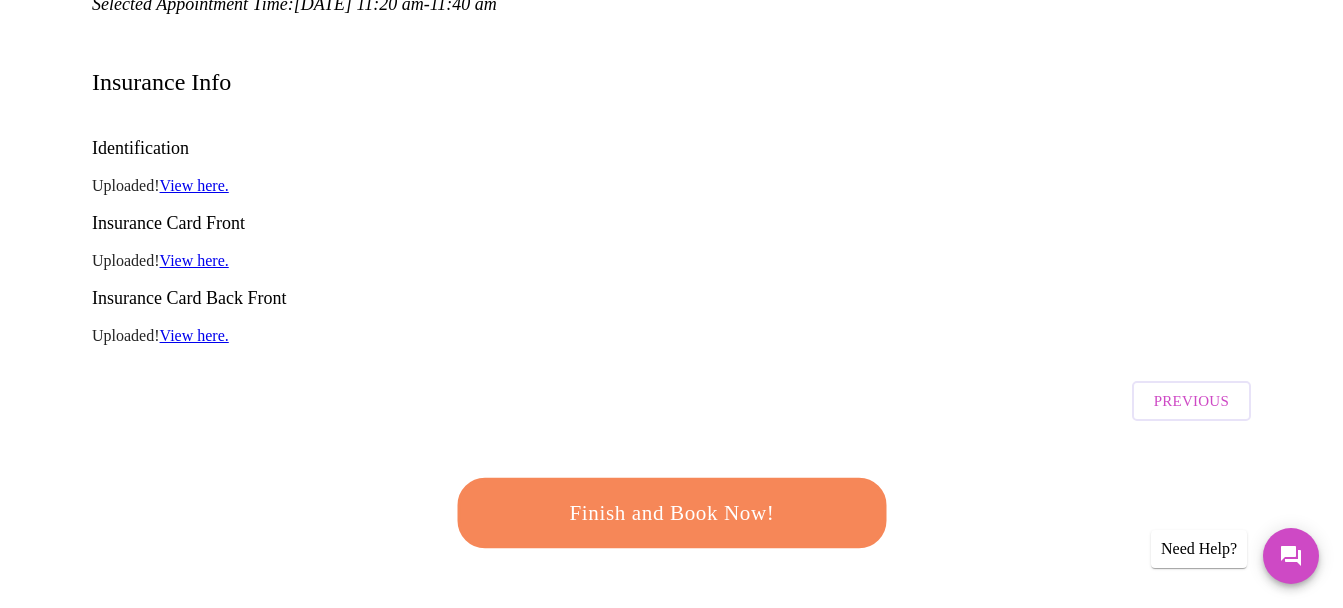 scroll, scrollTop: 463, scrollLeft: 0, axis: vertical 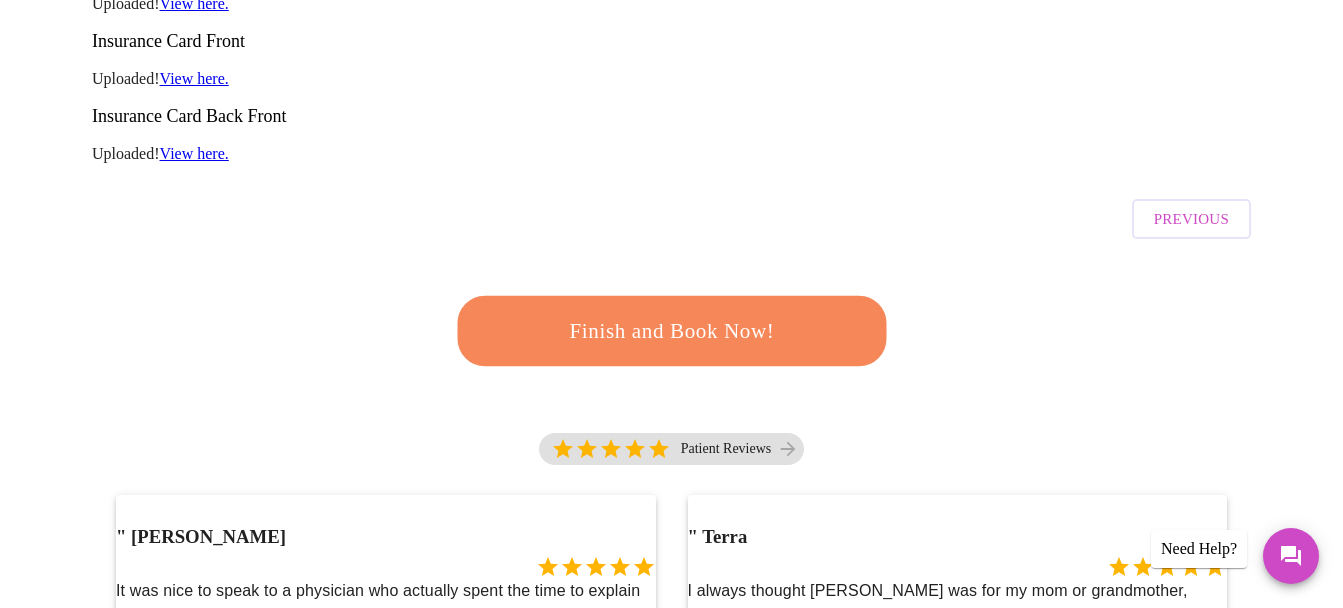 click on "Finish and Book Now!" at bounding box center (672, 331) 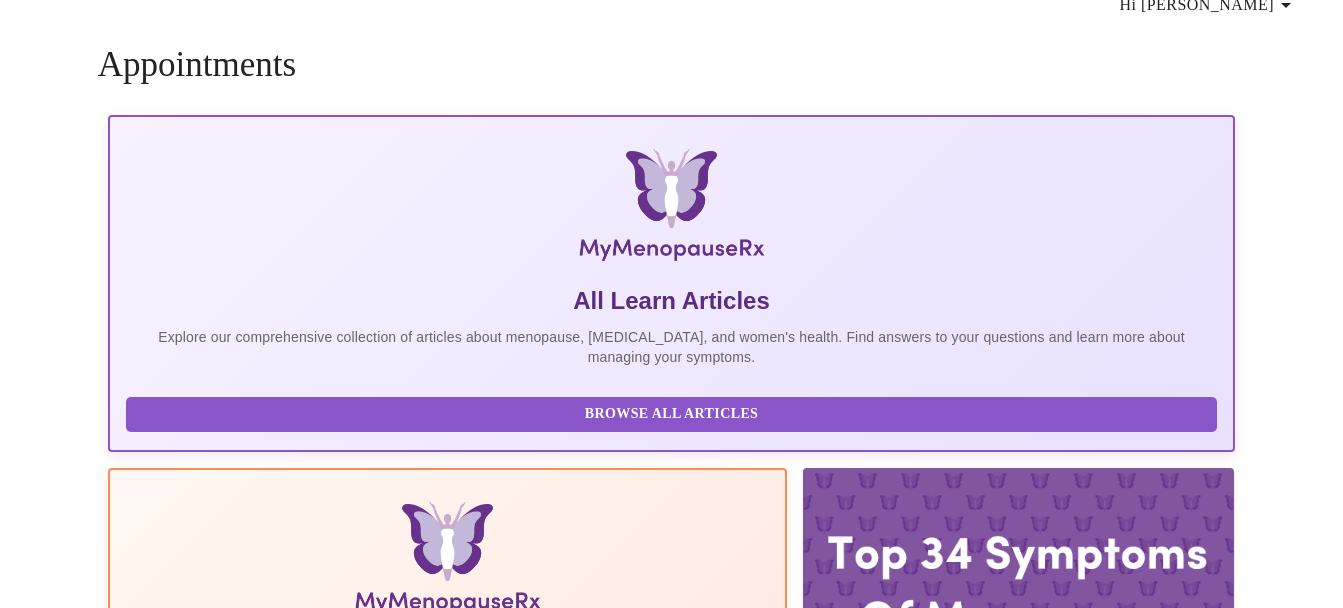 scroll, scrollTop: 463, scrollLeft: 0, axis: vertical 